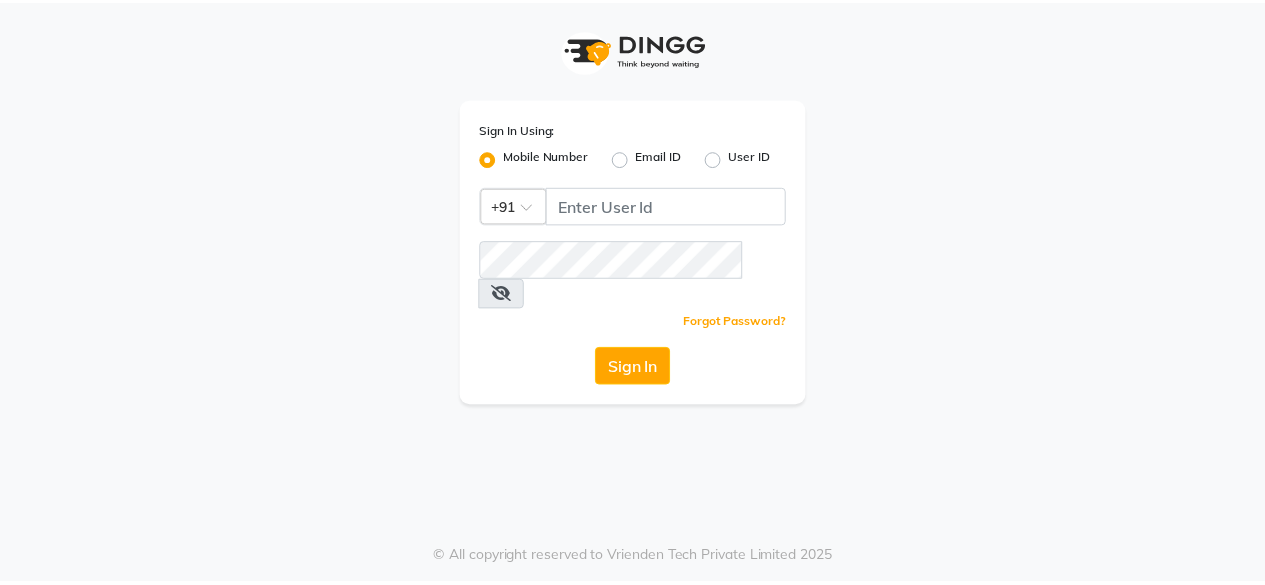 scroll, scrollTop: 0, scrollLeft: 0, axis: both 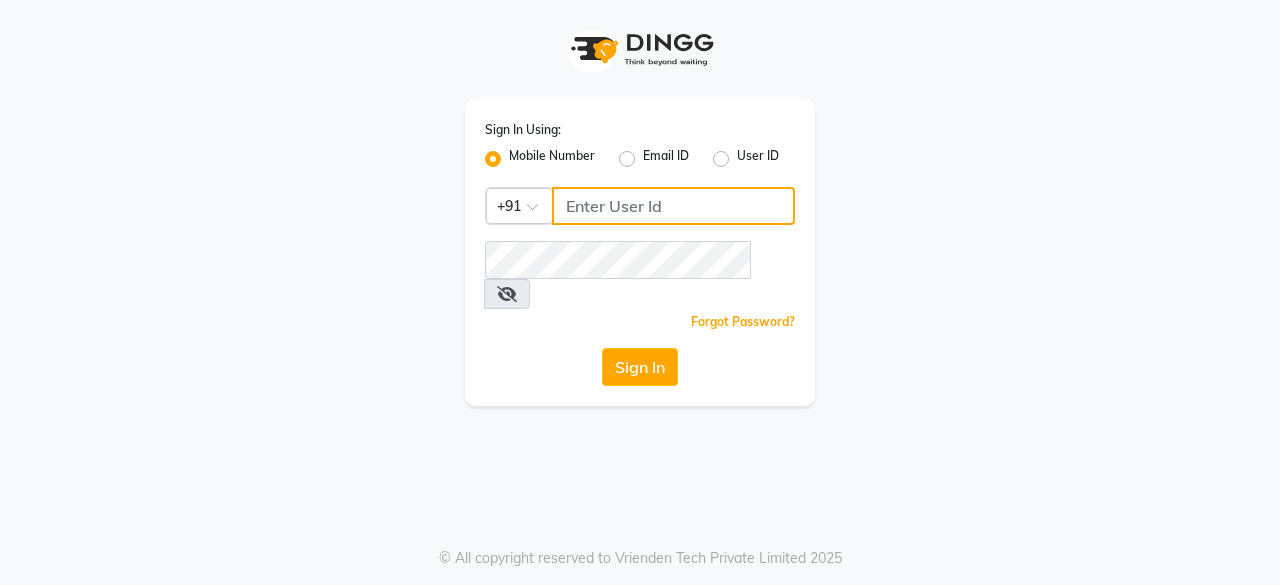 click 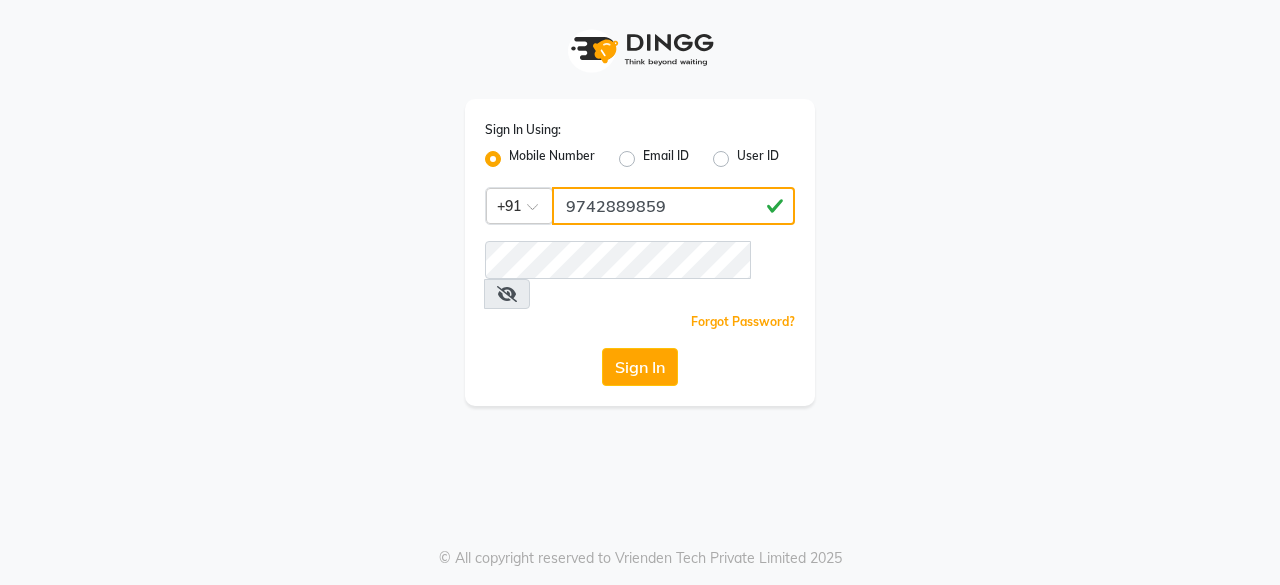 type on "9742889859" 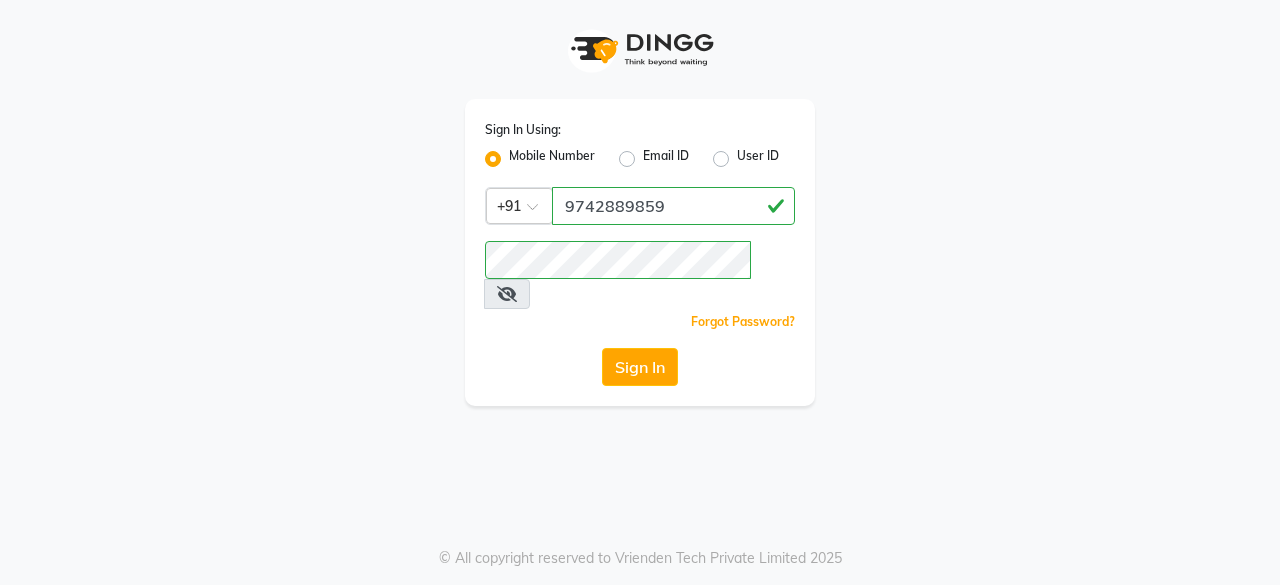 click at bounding box center [507, 294] 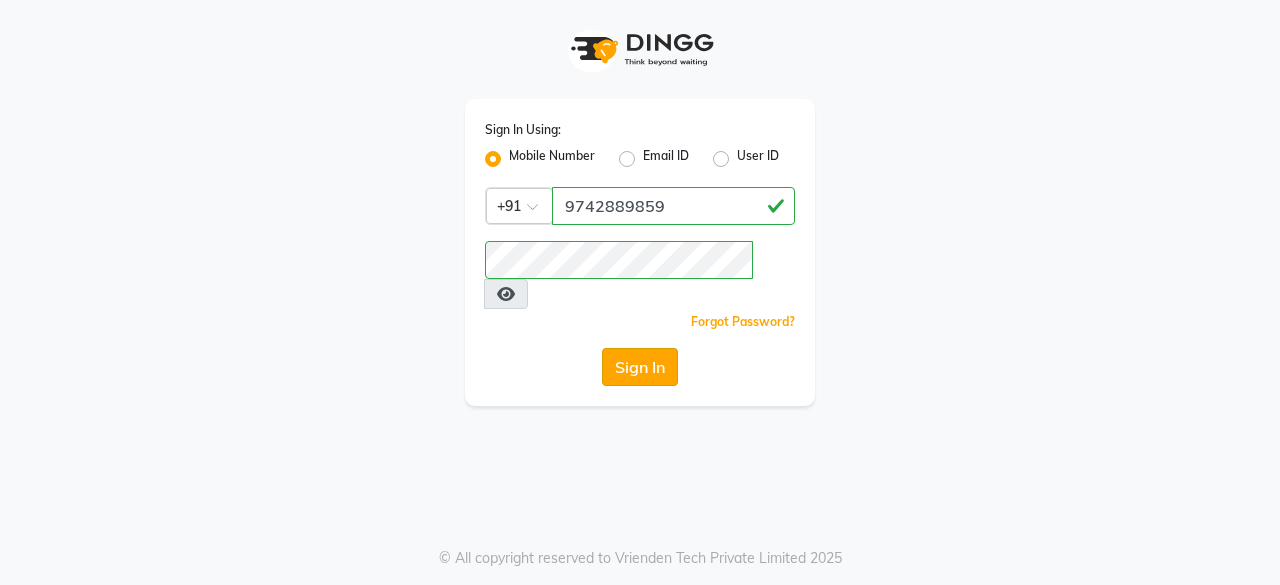 click on "Sign In" 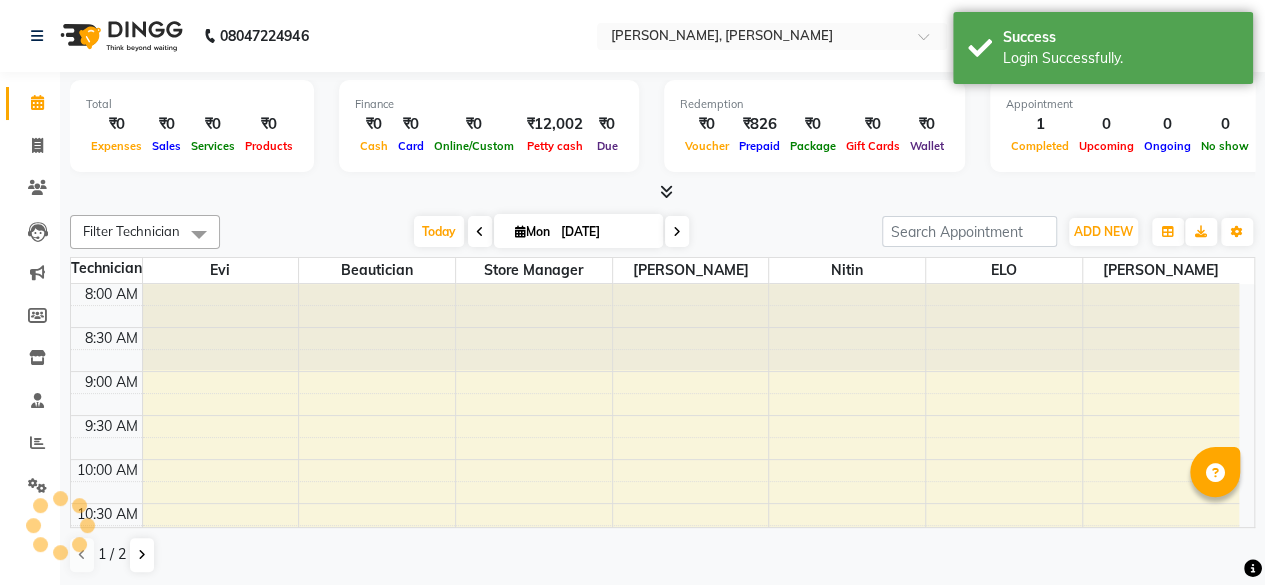 scroll, scrollTop: 0, scrollLeft: 0, axis: both 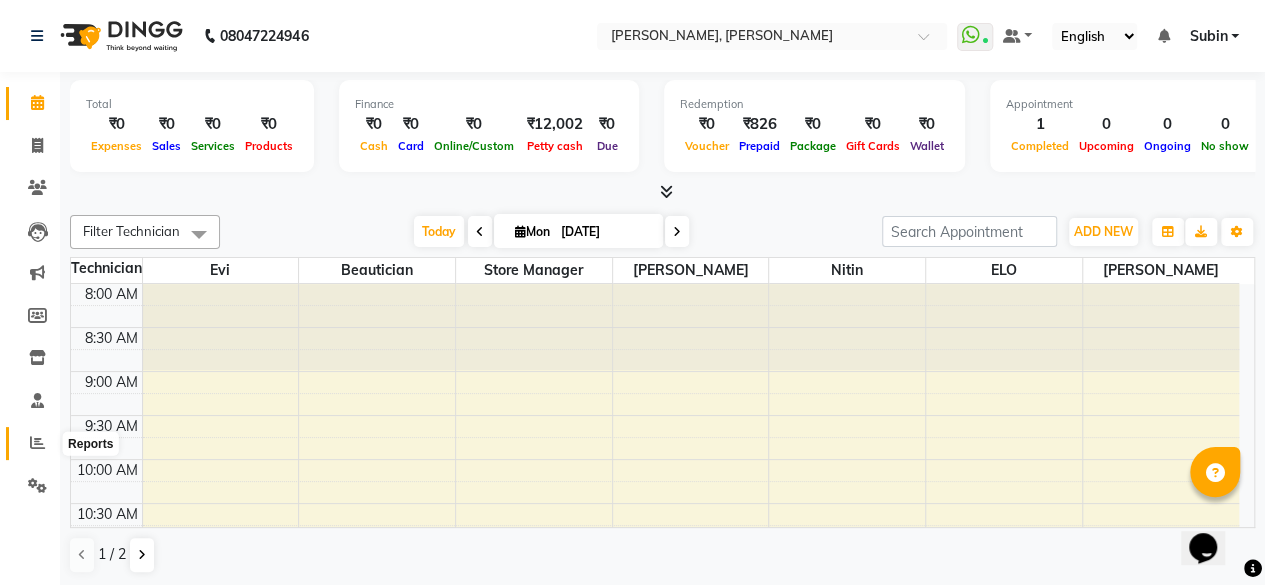 click 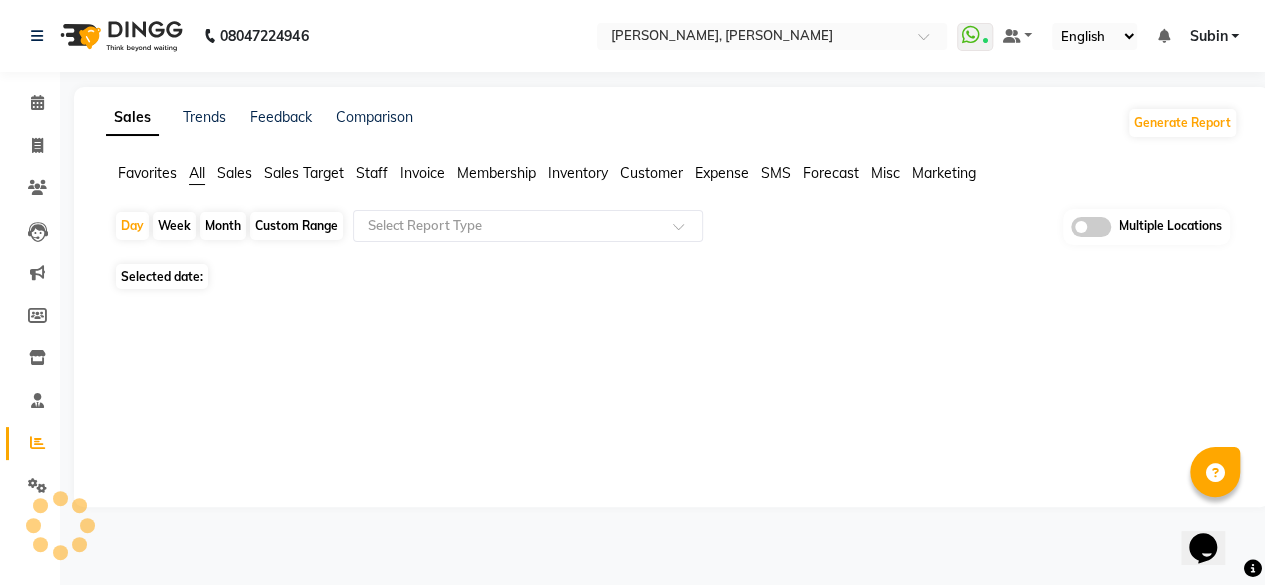 scroll, scrollTop: 0, scrollLeft: 0, axis: both 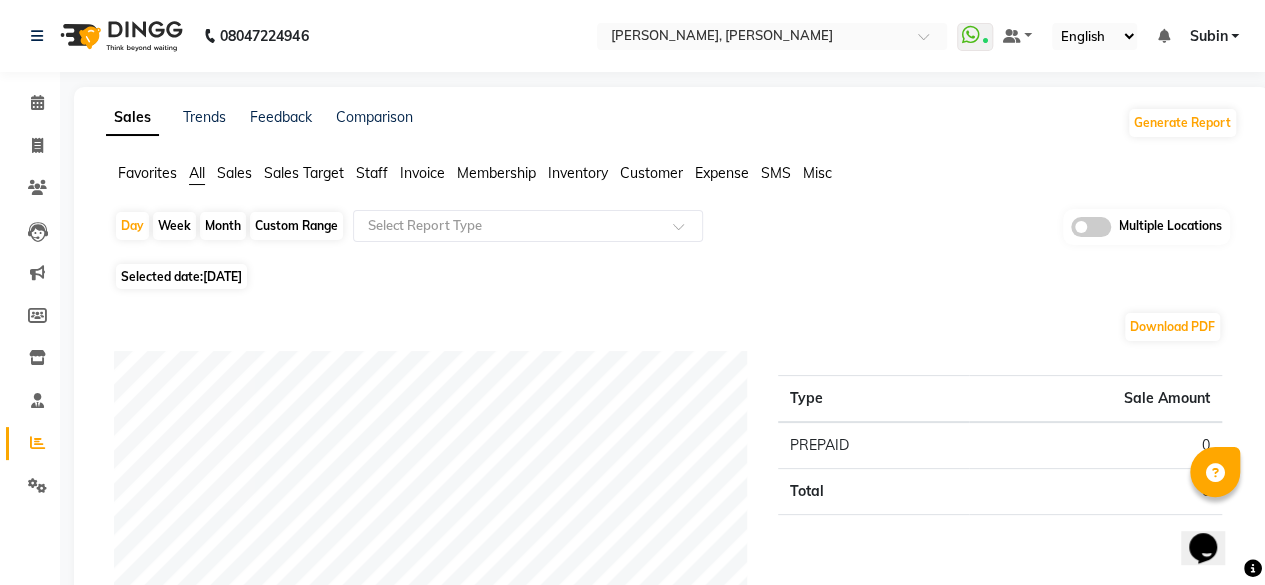 click on "Sales" 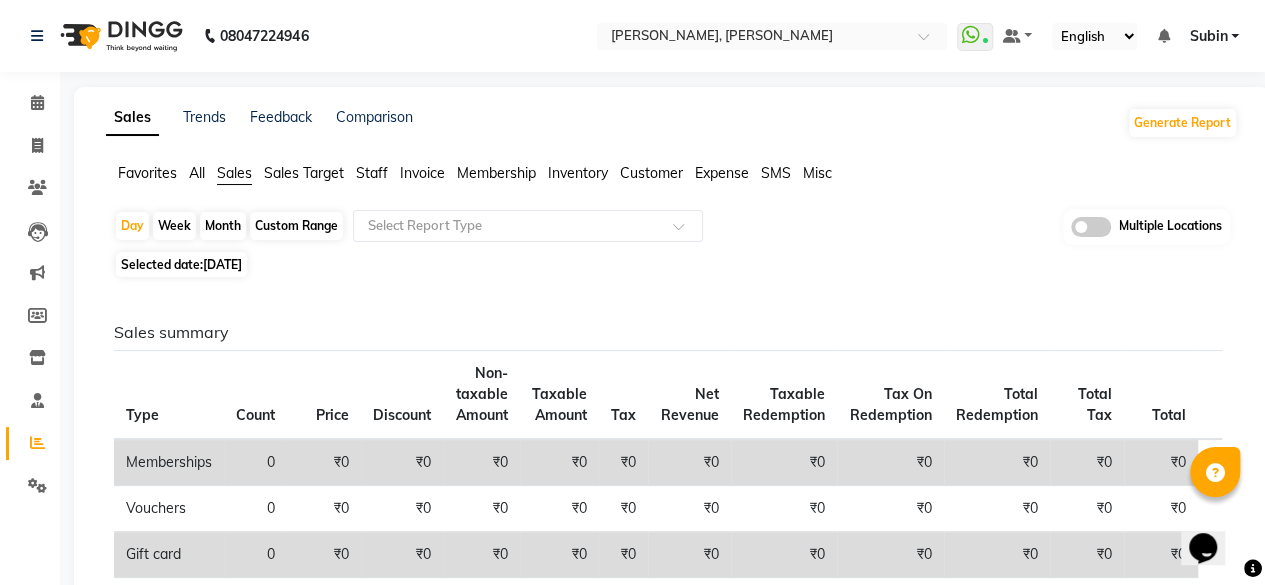 click on "Month" 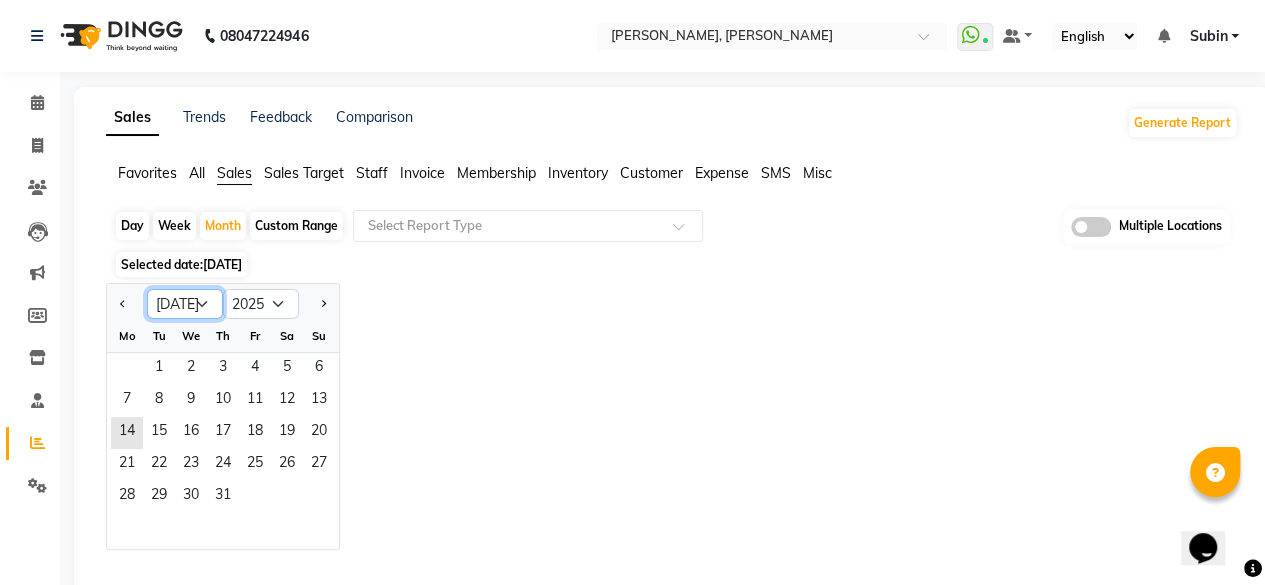 click on "Jan Feb Mar Apr May Jun [DATE] Aug Sep Oct Nov Dec" 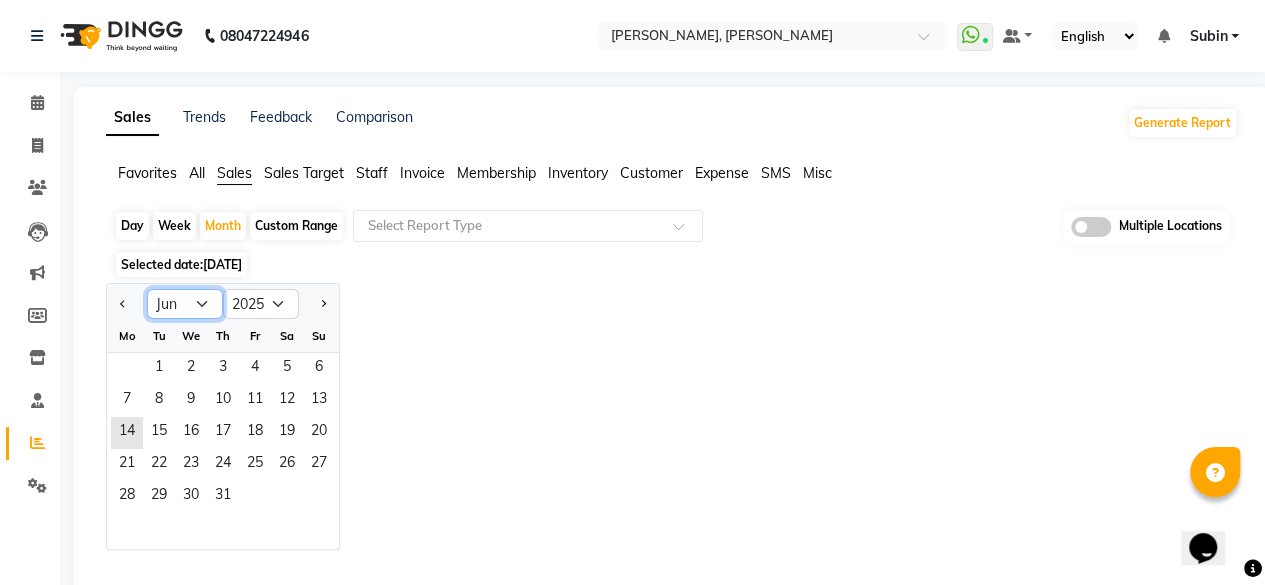 click on "Jan Feb Mar Apr May Jun [DATE] Aug Sep Oct Nov Dec" 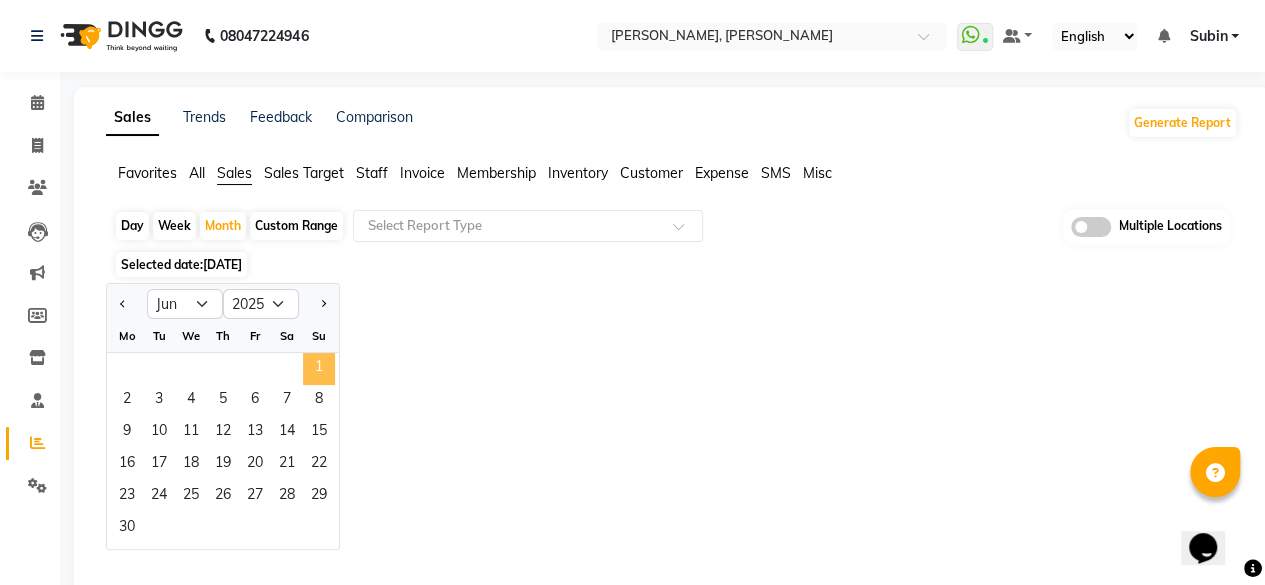 click on "1" 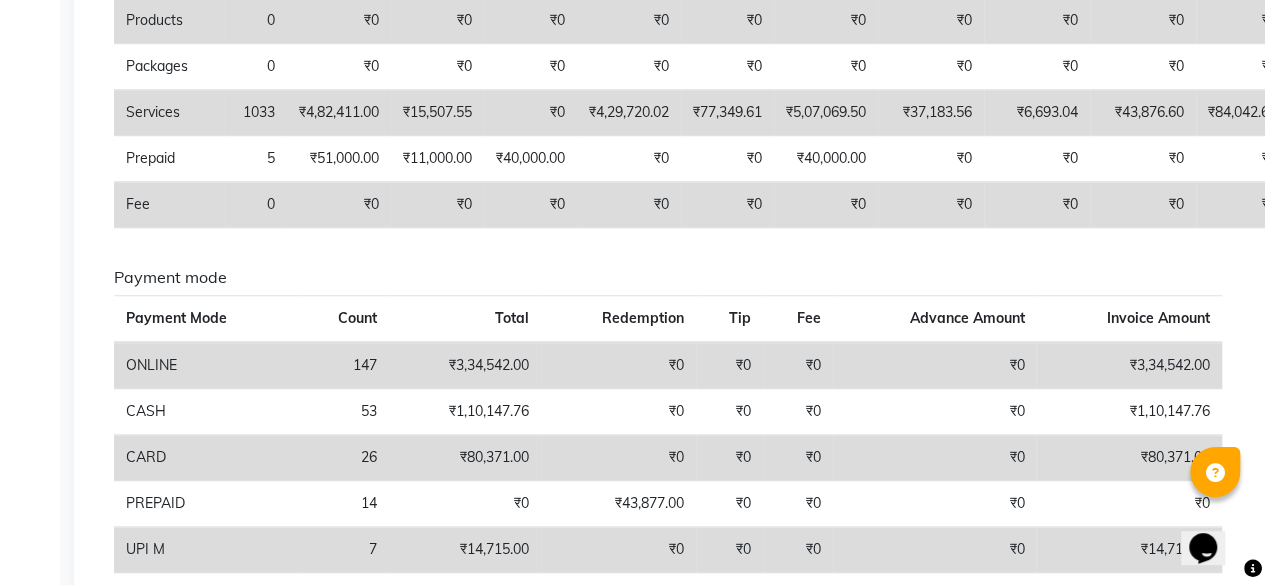 scroll, scrollTop: 452, scrollLeft: 0, axis: vertical 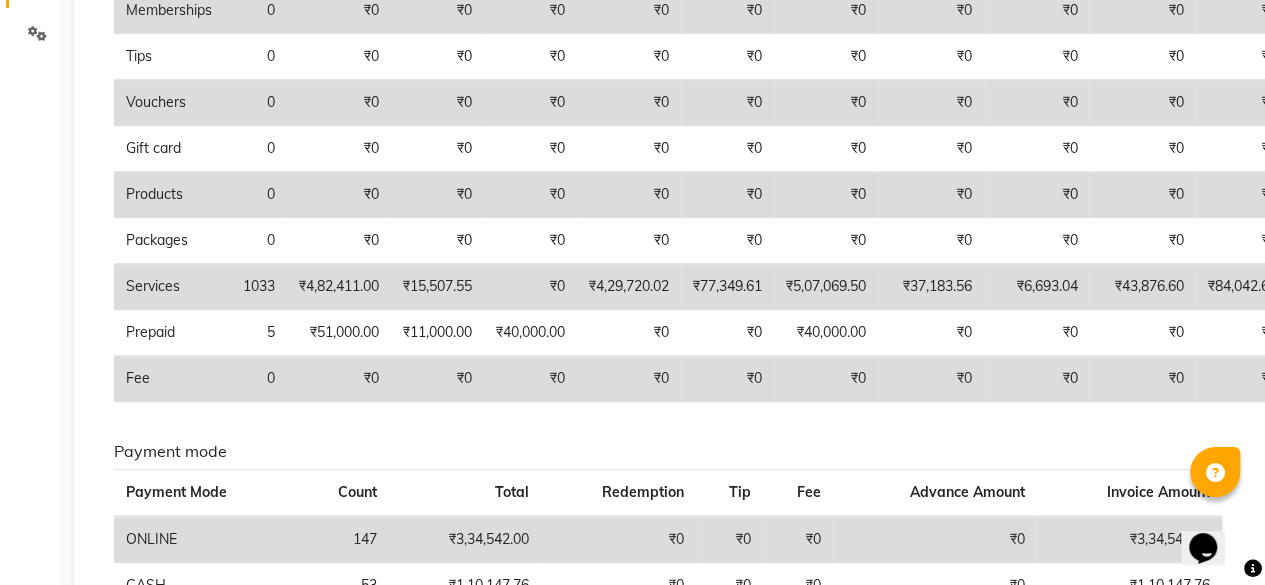 drag, startPoint x: 930, startPoint y: 441, endPoint x: 907, endPoint y: 445, distance: 23.345236 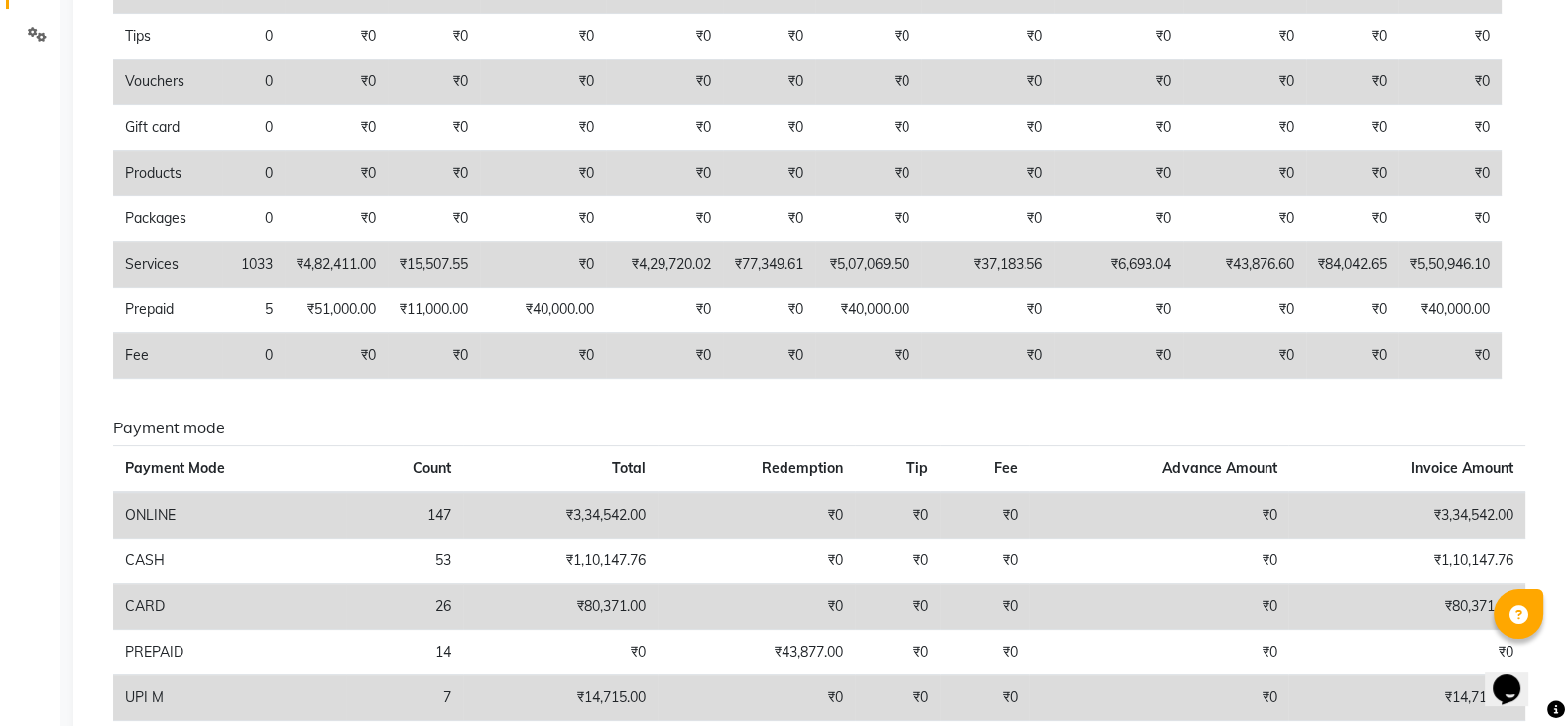 scroll, scrollTop: 323, scrollLeft: 0, axis: vertical 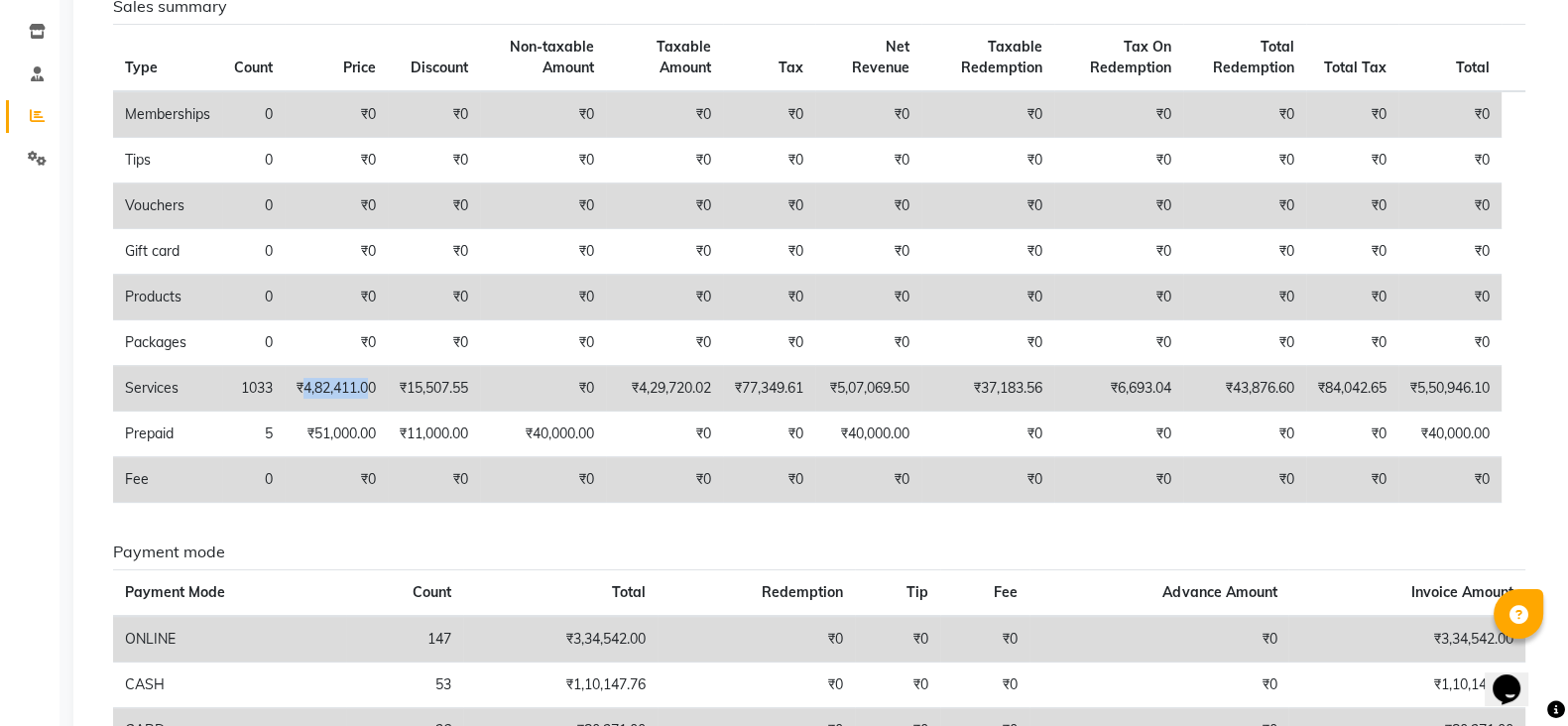 drag, startPoint x: 305, startPoint y: 384, endPoint x: 371, endPoint y: 379, distance: 66.189123 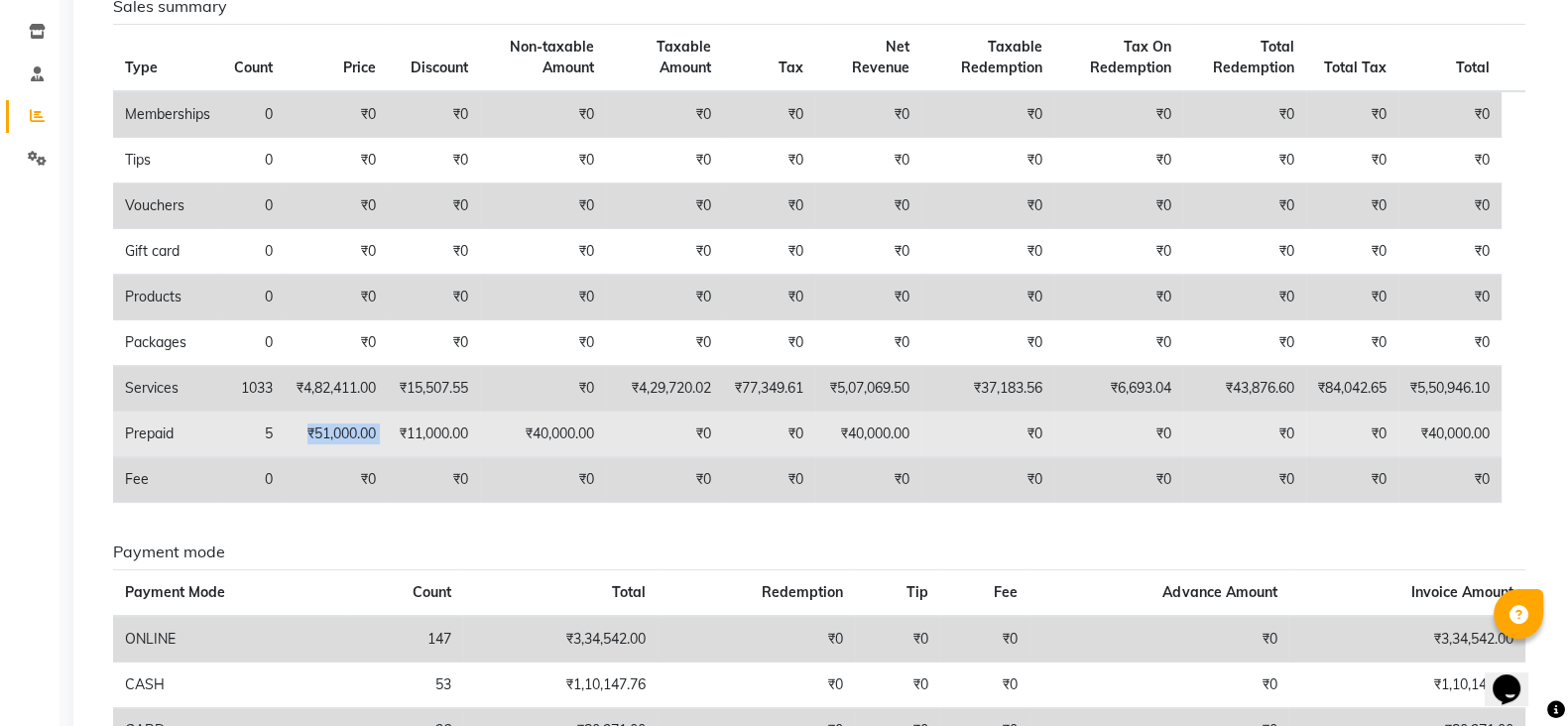 drag, startPoint x: 312, startPoint y: 430, endPoint x: 394, endPoint y: 431, distance: 82.006097 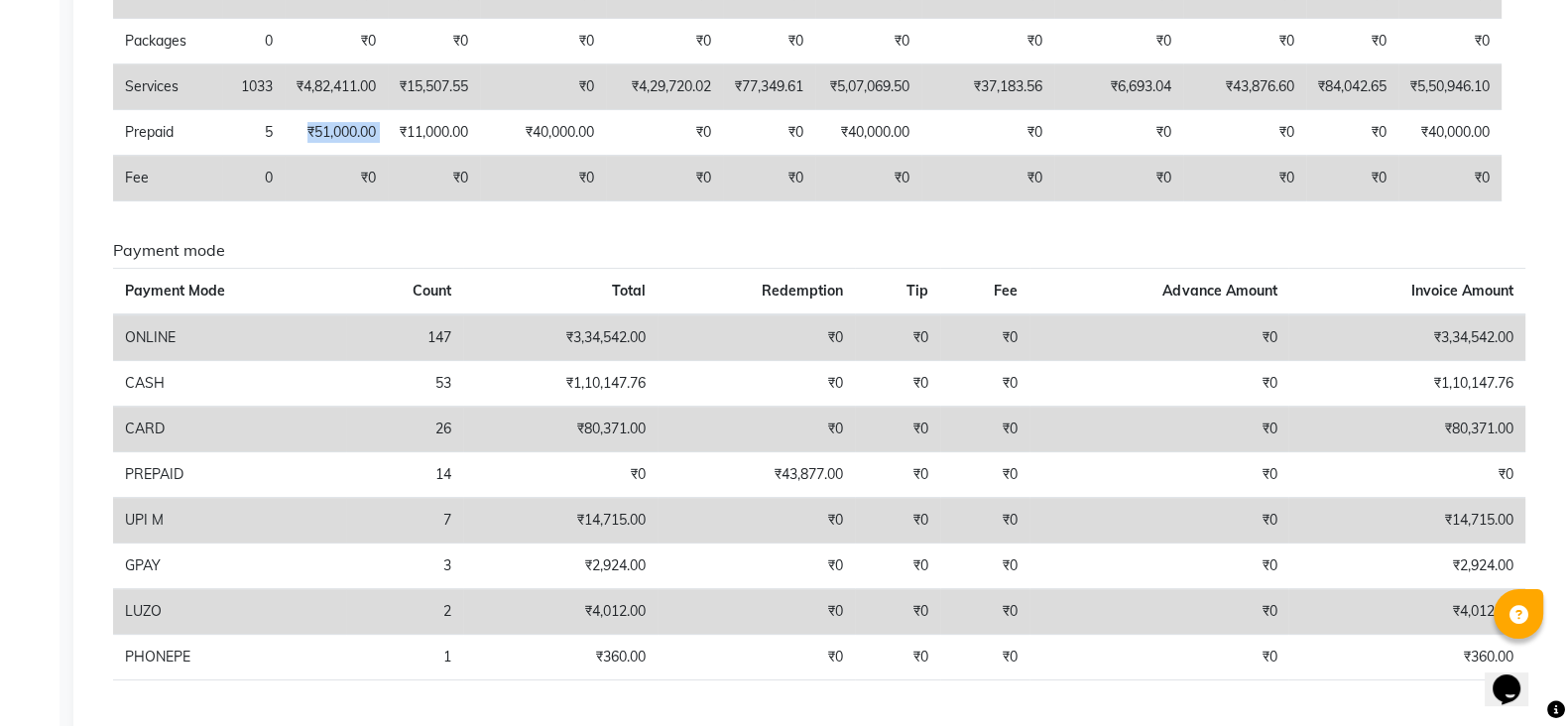 scroll, scrollTop: 679, scrollLeft: 0, axis: vertical 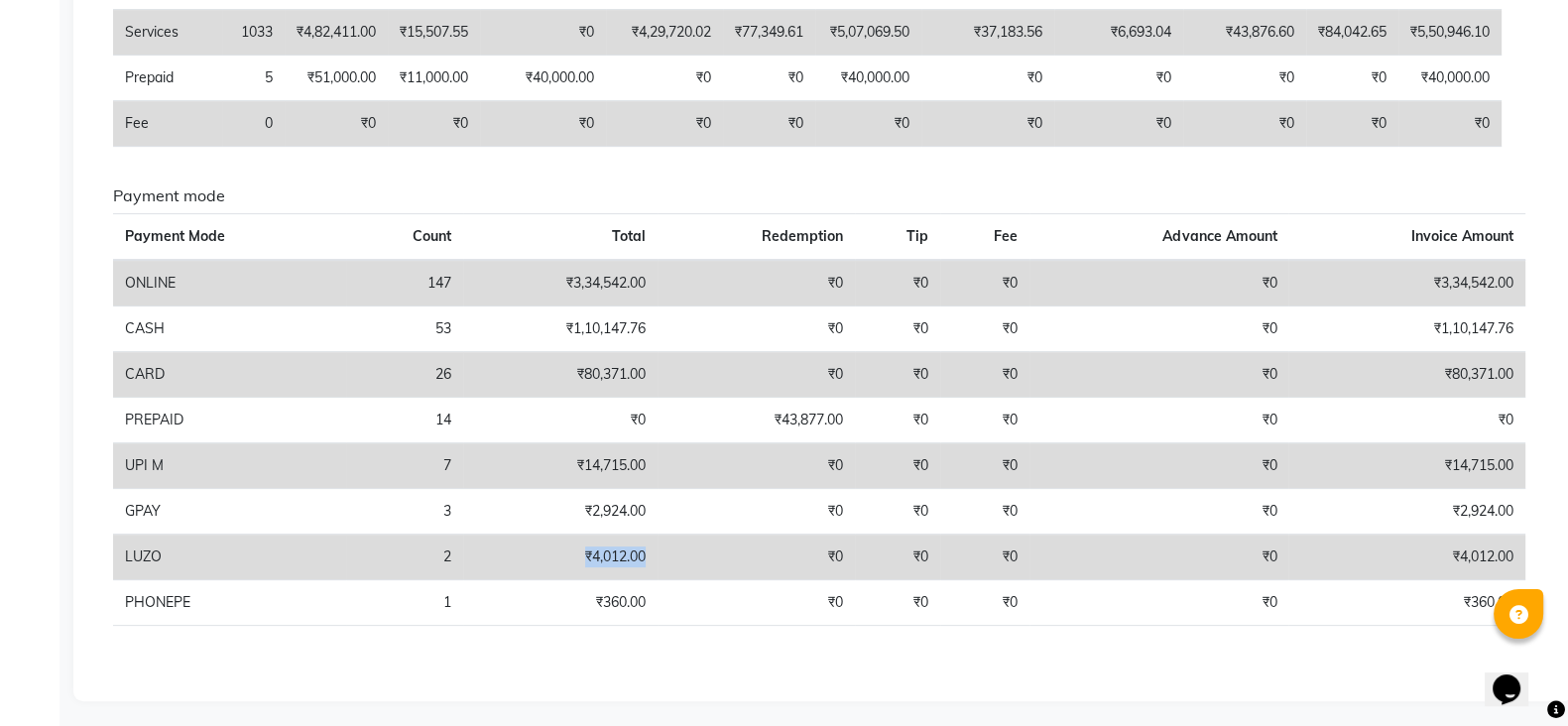 drag, startPoint x: 589, startPoint y: 554, endPoint x: 648, endPoint y: 552, distance: 59.03389 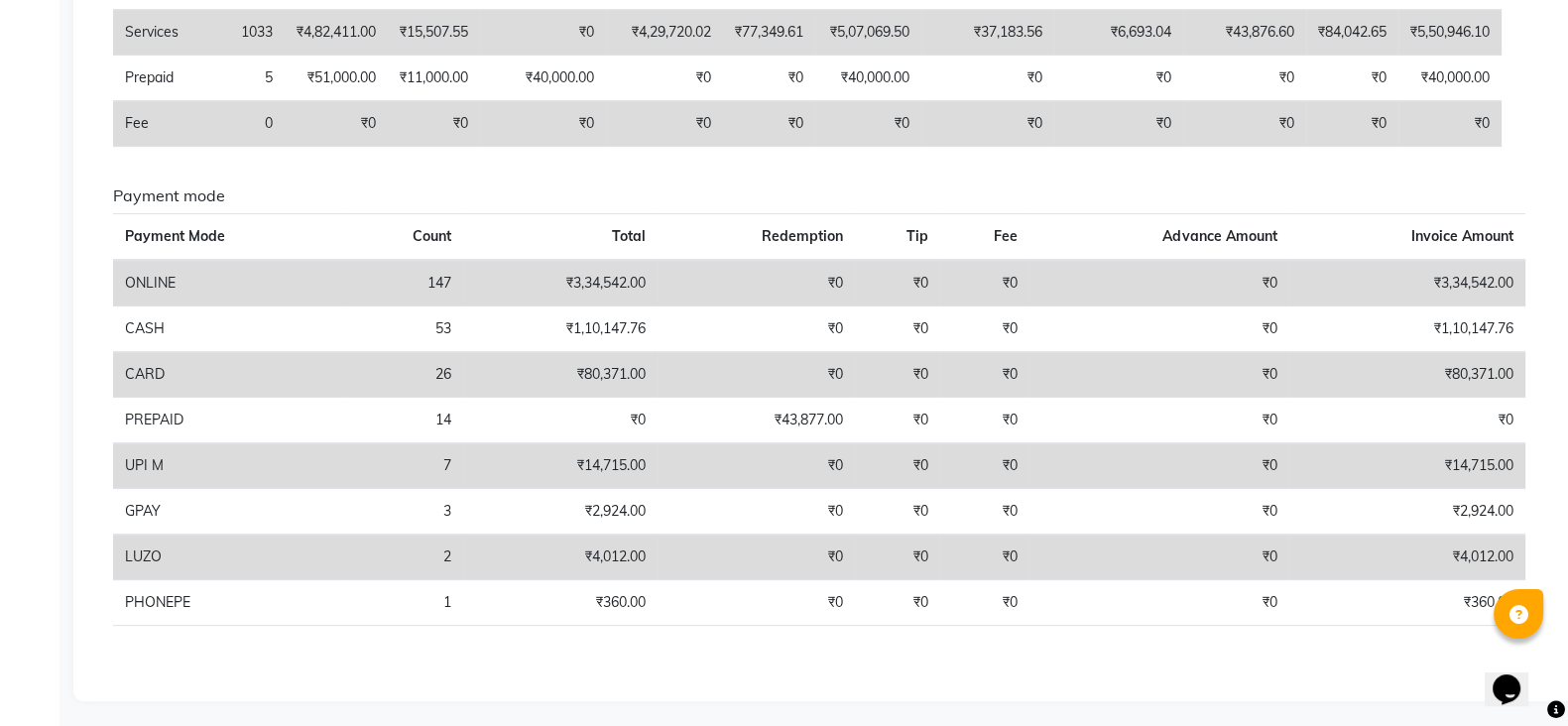 scroll, scrollTop: 555, scrollLeft: 0, axis: vertical 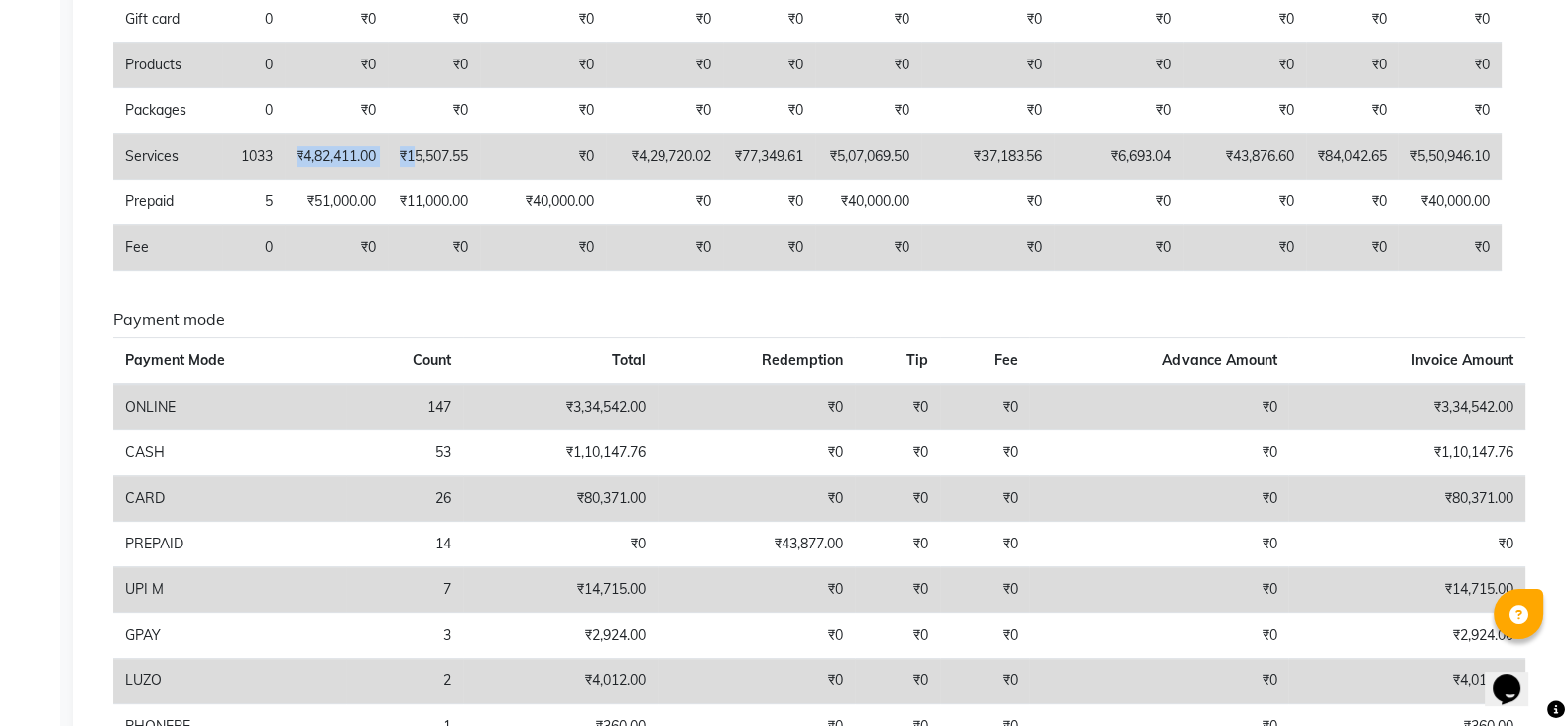 drag, startPoint x: 298, startPoint y: 149, endPoint x: 424, endPoint y: 157, distance: 126.25371 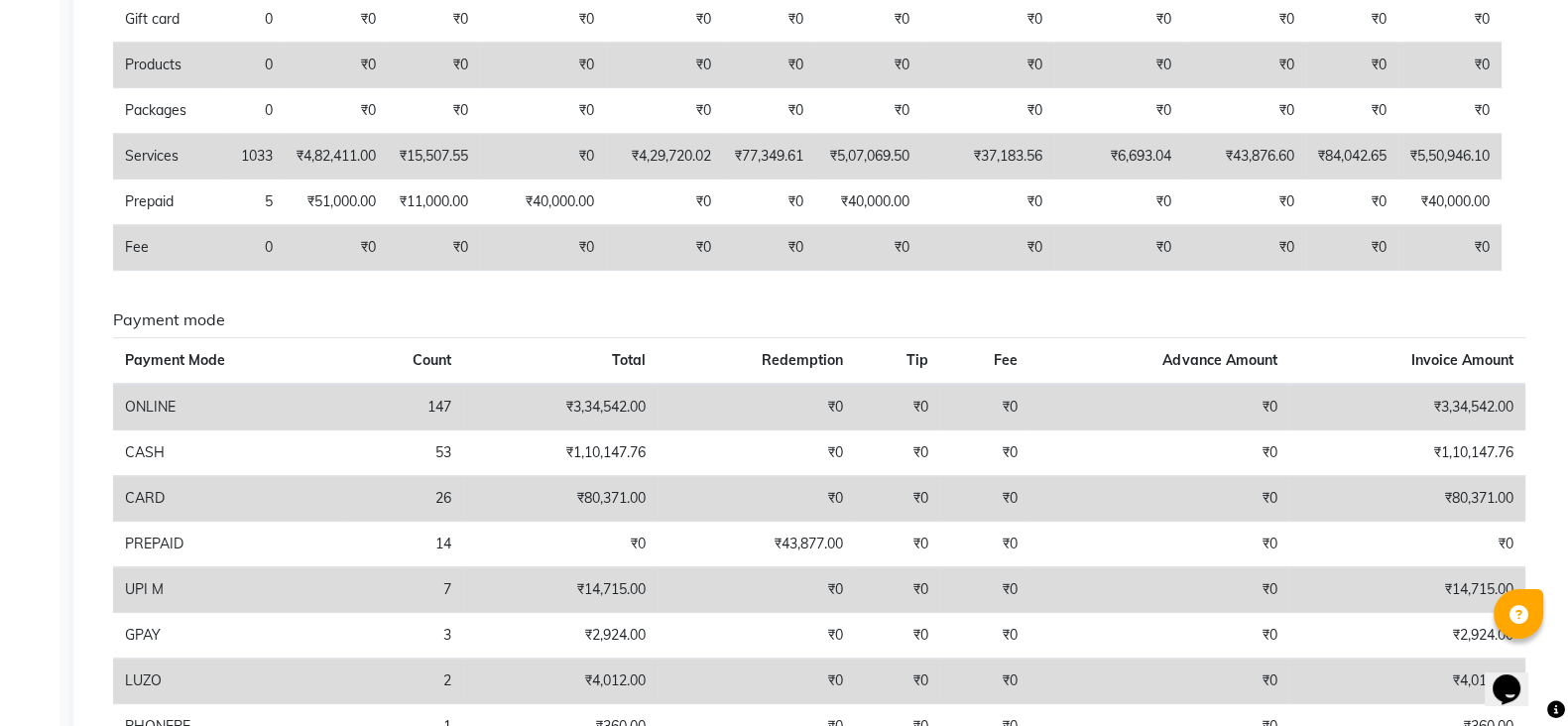 click on "₹15,507.55" 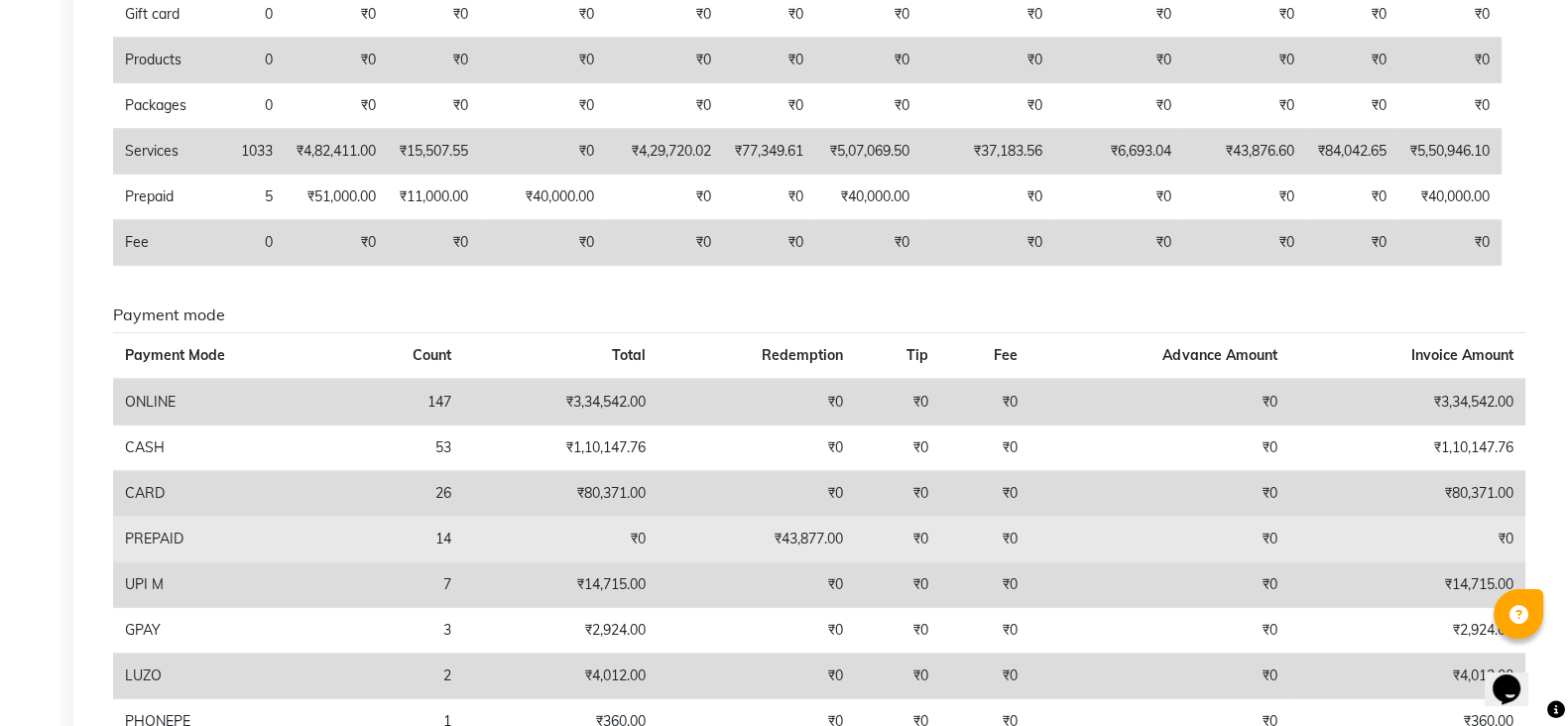 scroll, scrollTop: 679, scrollLeft: 0, axis: vertical 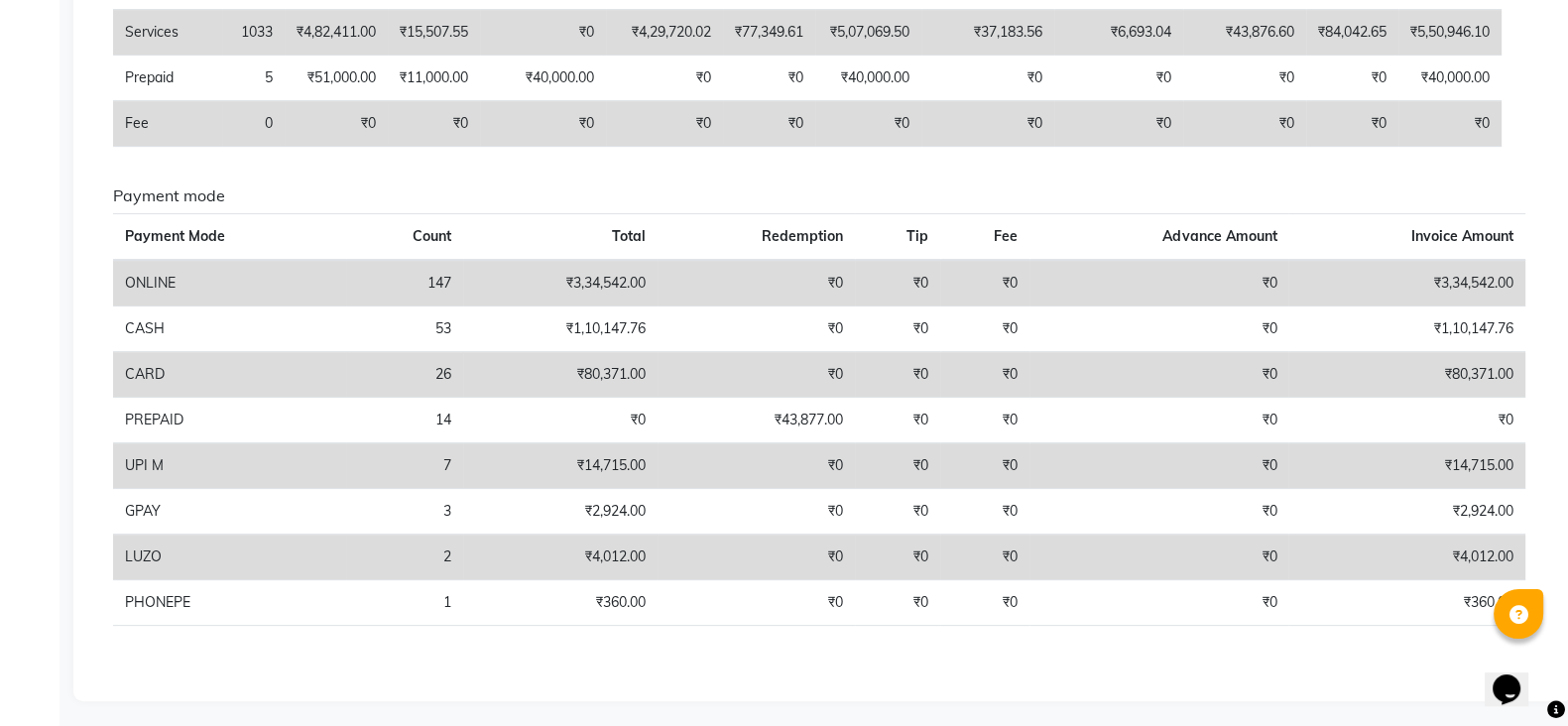 click on "₹4,012.00" 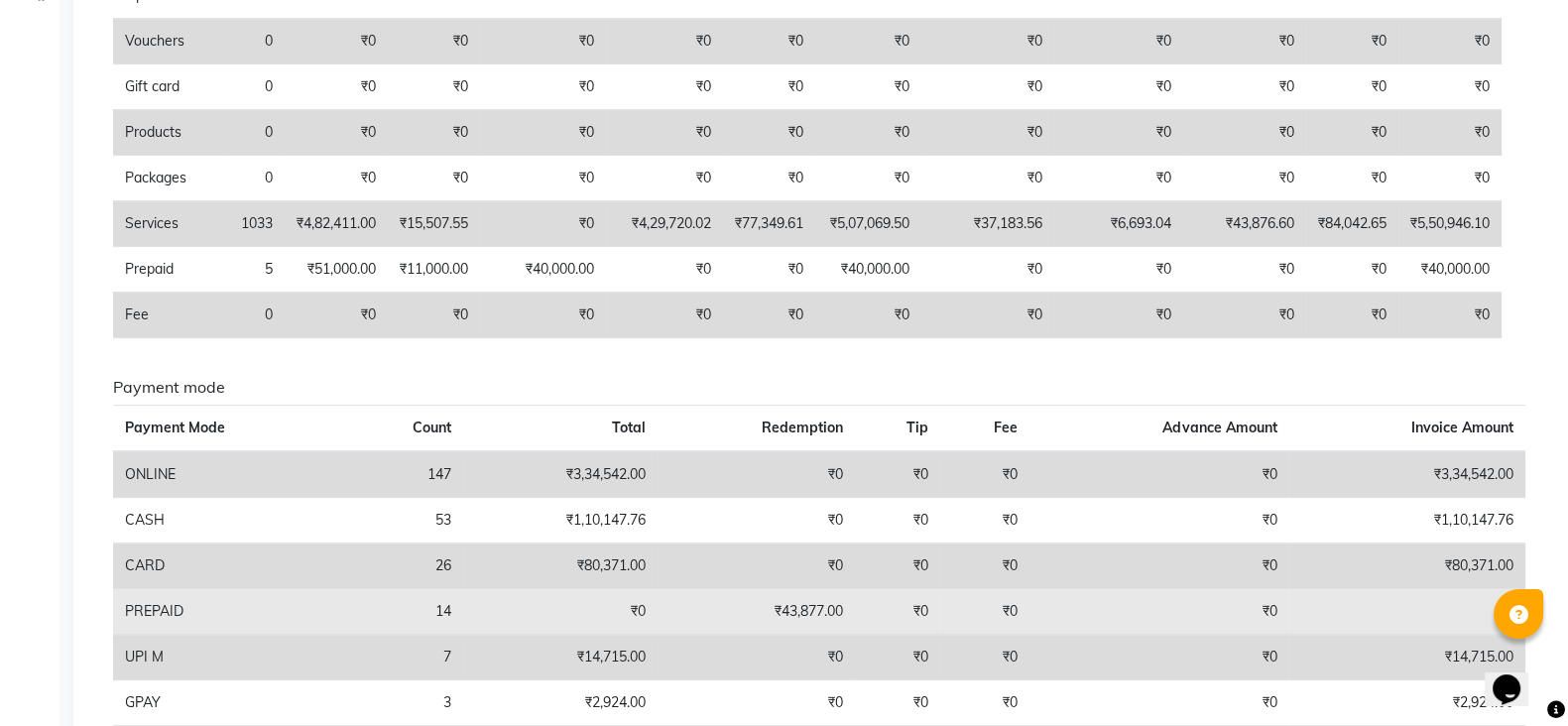 scroll, scrollTop: 431, scrollLeft: 0, axis: vertical 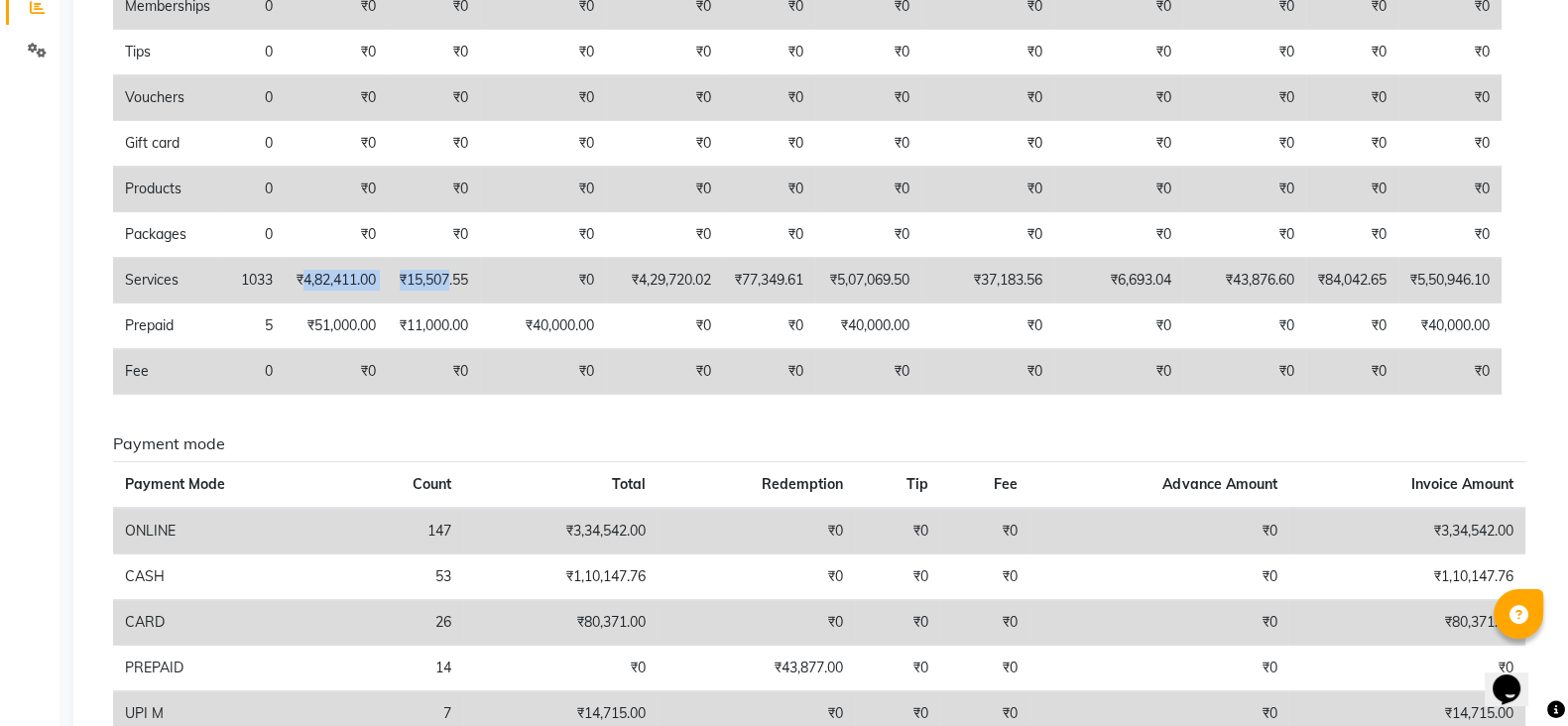drag, startPoint x: 307, startPoint y: 276, endPoint x: 459, endPoint y: 277, distance: 152.00329 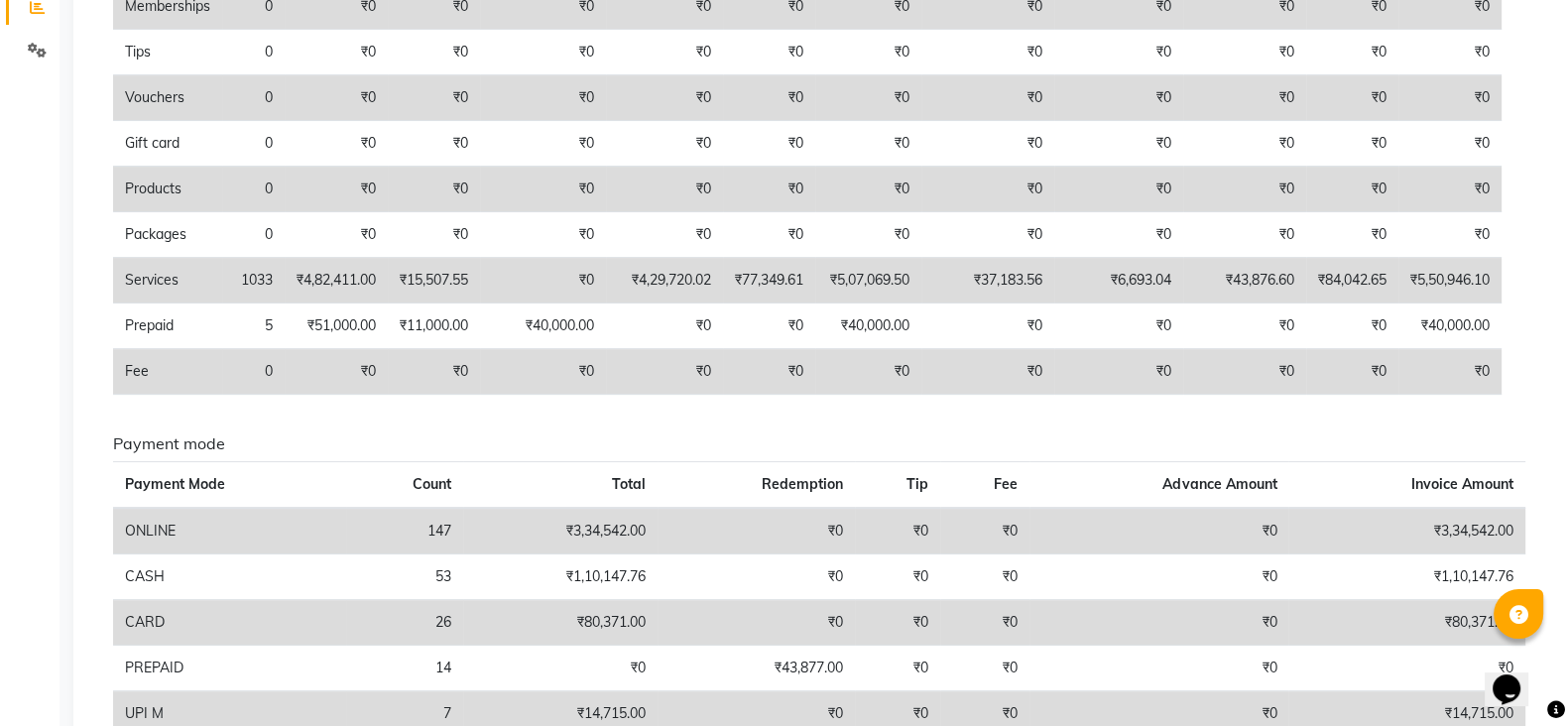 click on "₹0" 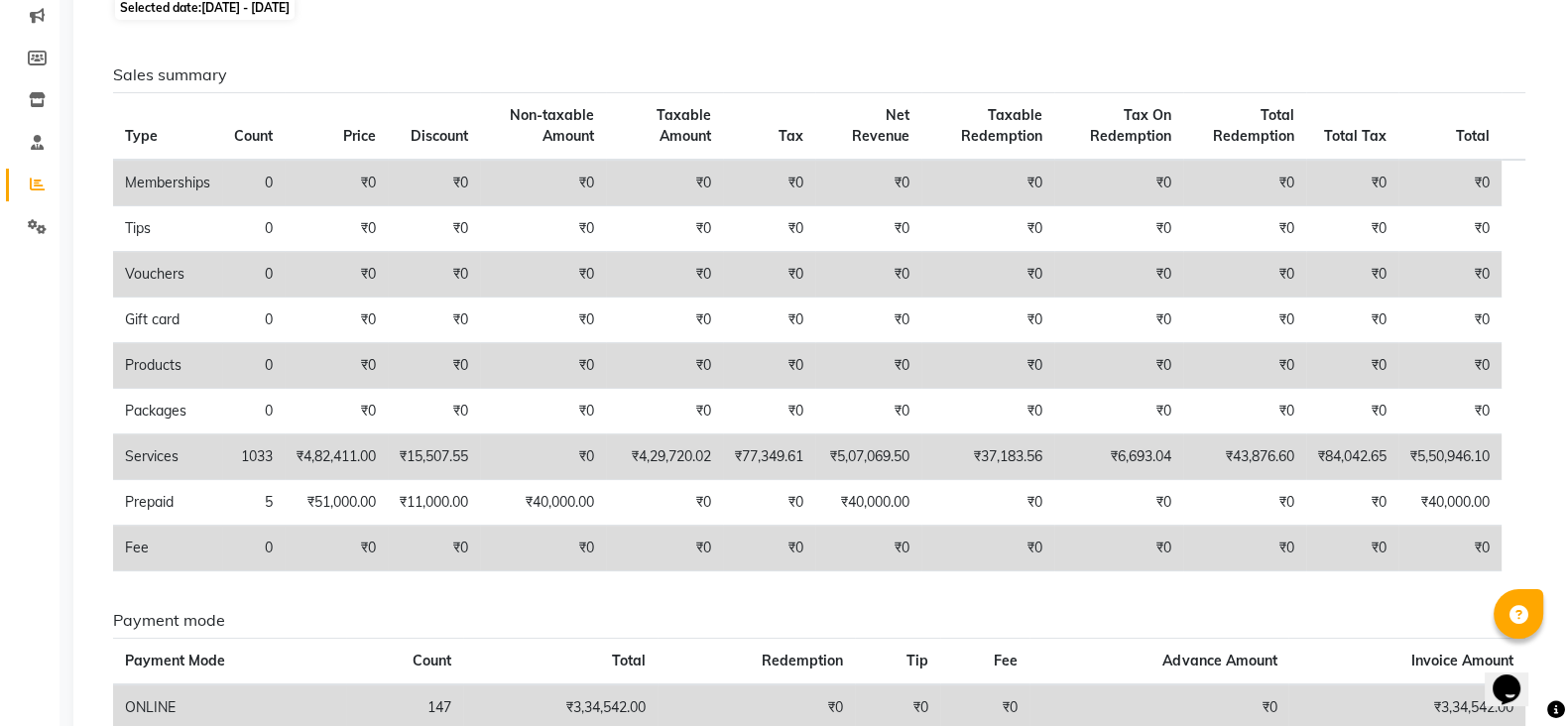 scroll, scrollTop: 307, scrollLeft: 0, axis: vertical 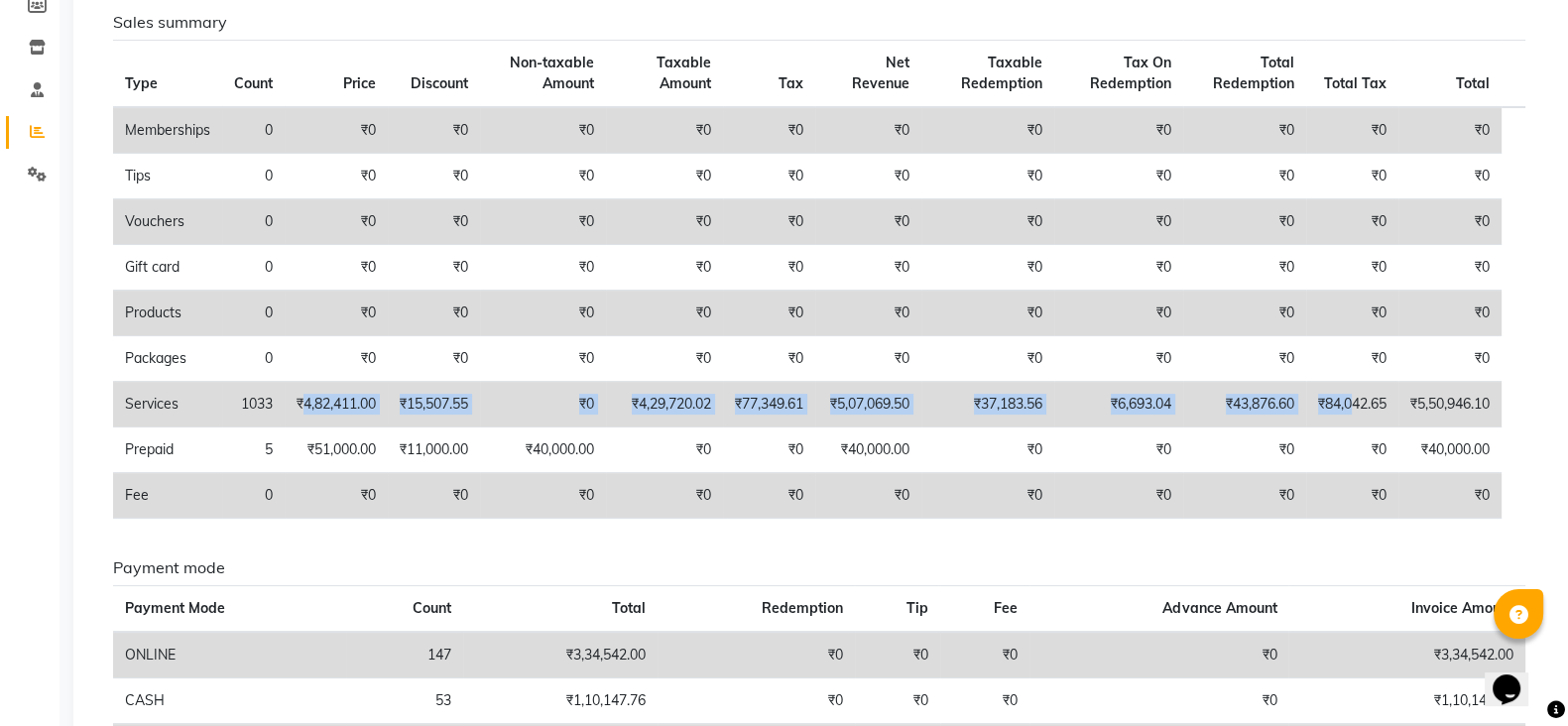 drag, startPoint x: 302, startPoint y: 401, endPoint x: 1342, endPoint y: 384, distance: 1040.1389 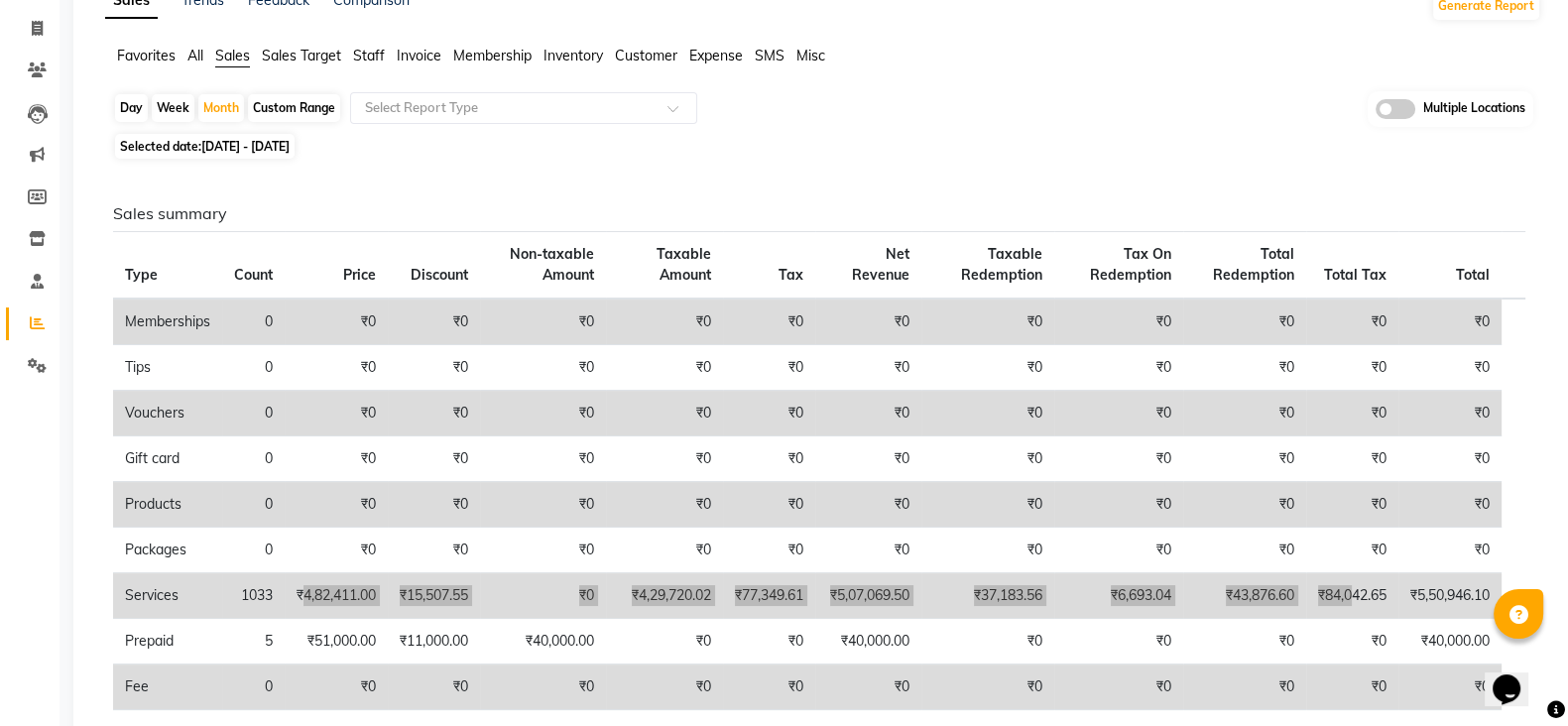 scroll, scrollTop: 60, scrollLeft: 0, axis: vertical 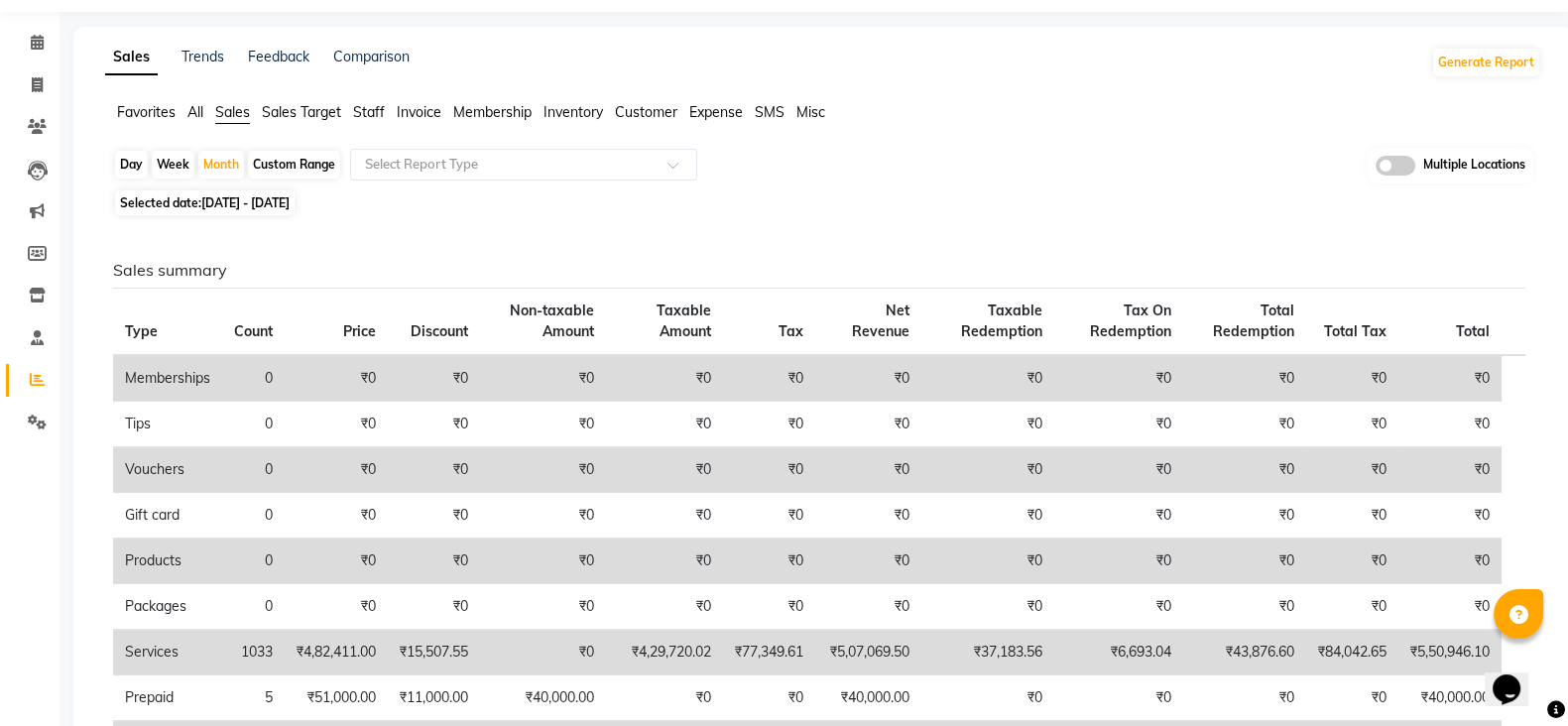 click on "Day   Week   Month   Custom Range  Select Report Type Multiple Locations Selected date:  [DATE] - [DATE]  Sales summary Type Count Price Discount Non-taxable Amount Taxable Amount Tax Net Revenue Taxable Redemption Tax On Redemption Total Redemption Total Tax Total  Memberships 0 ₹0 ₹0 ₹0 ₹0 ₹0 ₹0 ₹0 ₹0 ₹0 ₹0 ₹0  Tips 0 ₹0 ₹0 ₹0 ₹0 ₹0 ₹0 ₹0 ₹0 ₹0 ₹0 ₹0  Vouchers 0 ₹0 ₹0 ₹0 ₹0 ₹0 ₹0 ₹0 ₹0 ₹0 ₹0 ₹0  Gift card 0 ₹0 ₹0 ₹0 ₹0 ₹0 ₹0 ₹0 ₹0 ₹0 ₹0 ₹0  Products 0 ₹0 ₹0 ₹0 ₹0 ₹0 ₹0 ₹0 ₹0 ₹0 ₹0 ₹0  Packages 0 ₹0 ₹0 ₹0 ₹0 ₹0 ₹0 ₹0 ₹0 ₹0 ₹0 ₹0  Services 1033 ₹4,82,411.00 ₹15,507.55 ₹0 ₹4,29,720.02 ₹77,349.61 ₹5,07,069.50 ₹37,183.56 ₹6,693.04 ₹43,876.60 ₹84,042.65 ₹5,50,946.10  Prepaid 5 ₹51,000.00 ₹11,000.00 ₹40,000.00 ₹0 ₹0 ₹40,000.00 ₹0 ₹0 ₹0 ₹0 ₹40,000.00  Fee 0 ₹0 ₹0 ₹0 ₹0 ₹0 ₹0 ₹0 ₹0 ₹0 ₹0 ₹0 Payment mode Count Tip" 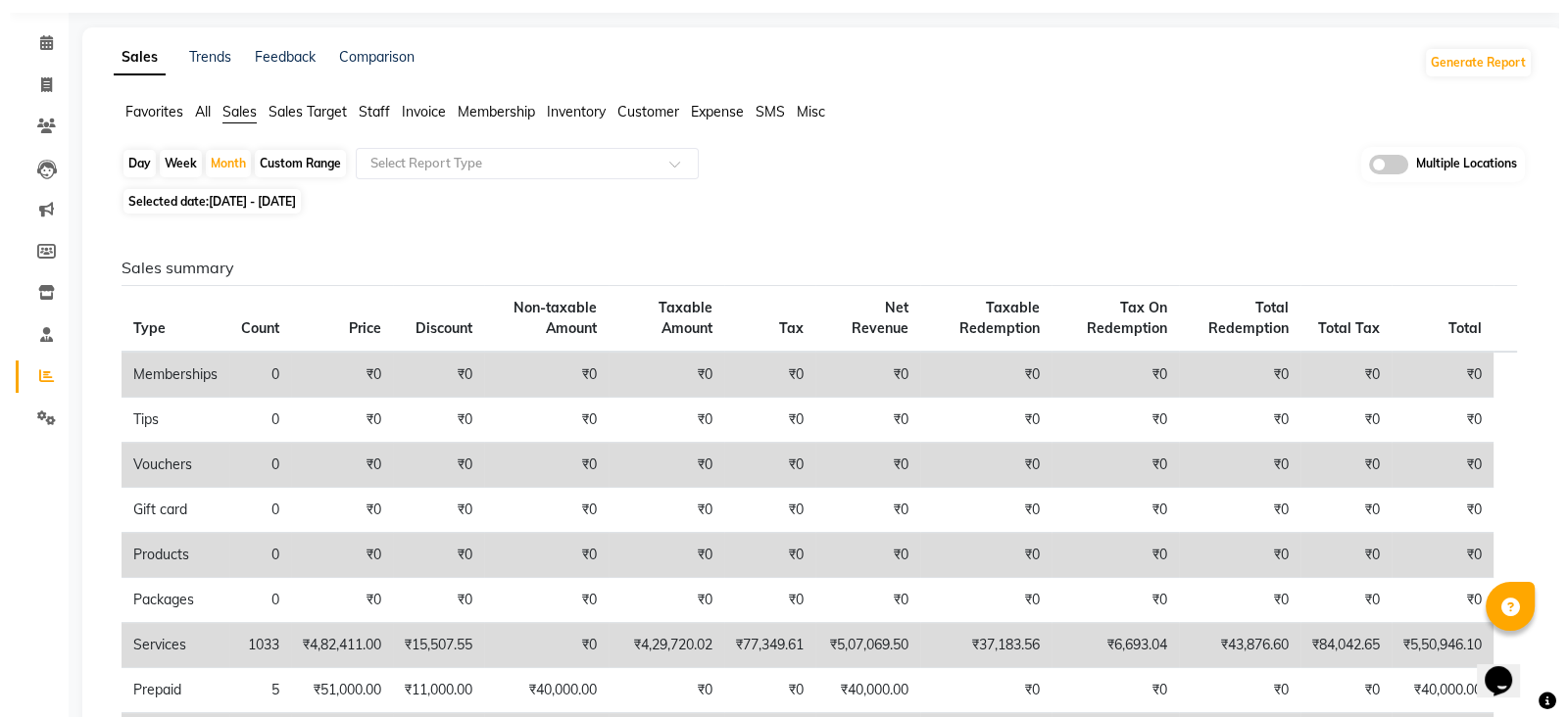 scroll, scrollTop: 0, scrollLeft: 0, axis: both 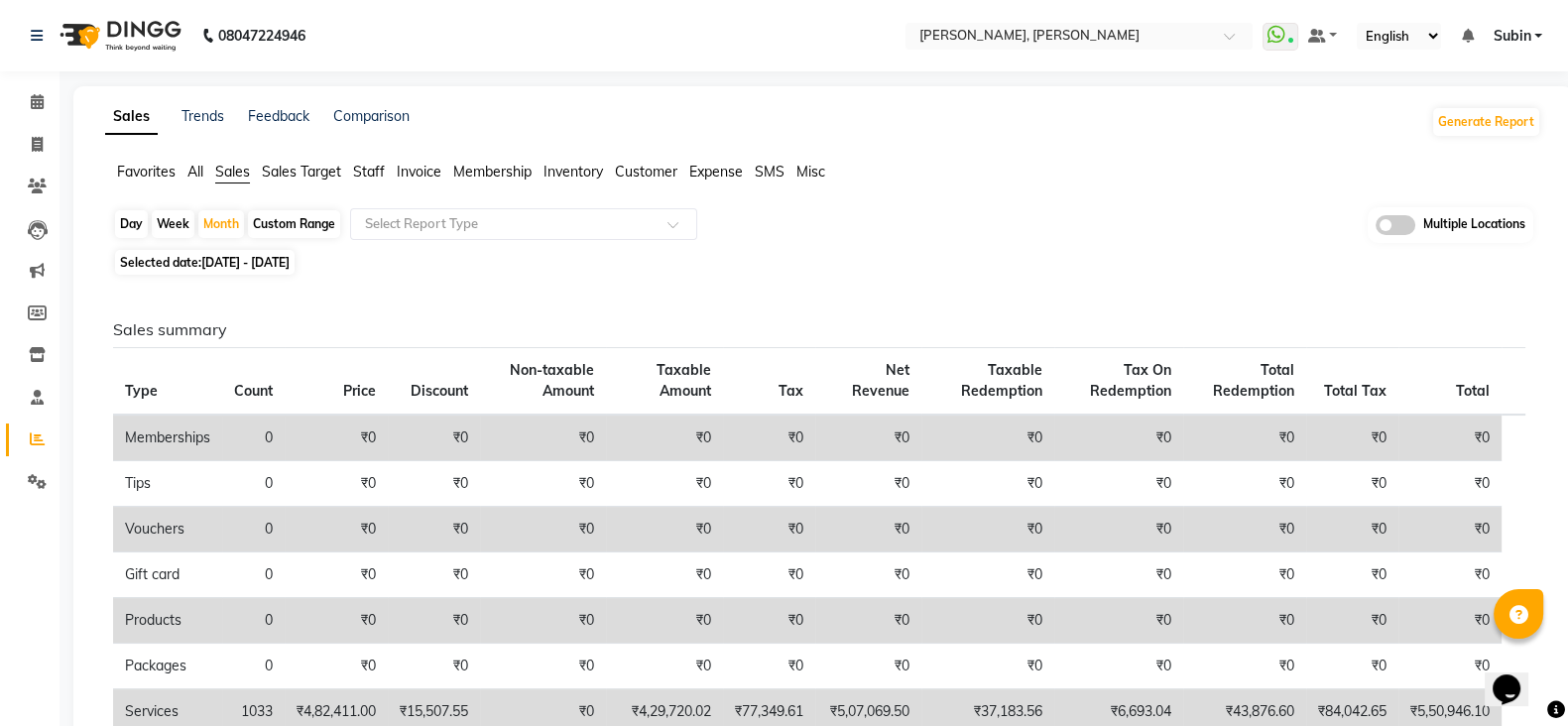 click on "Subin" at bounding box center (1511, 36) 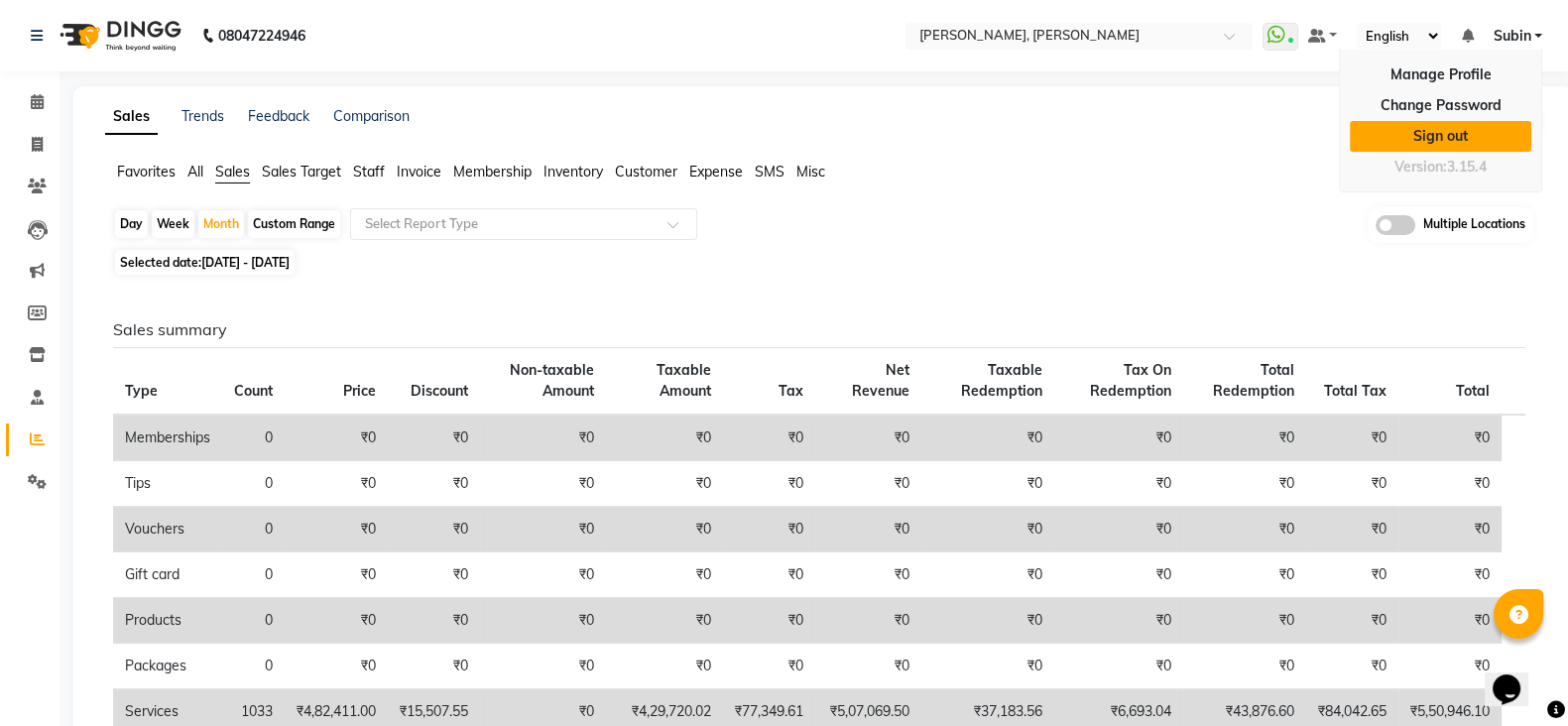 click on "Sign out" at bounding box center [1440, 136] 